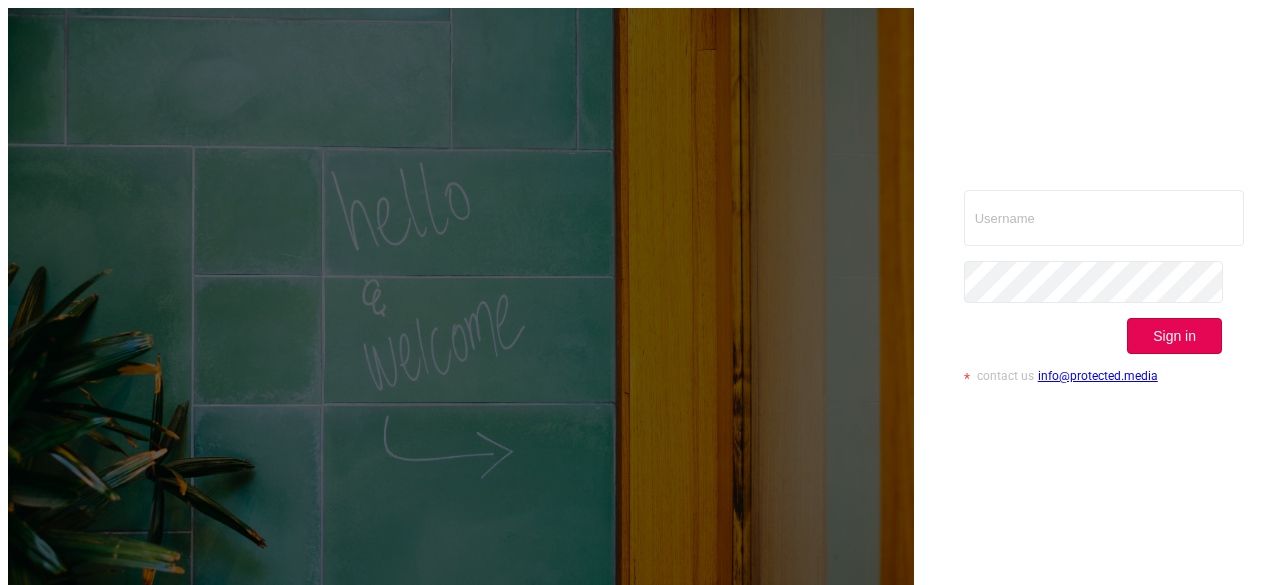 scroll, scrollTop: 0, scrollLeft: 0, axis: both 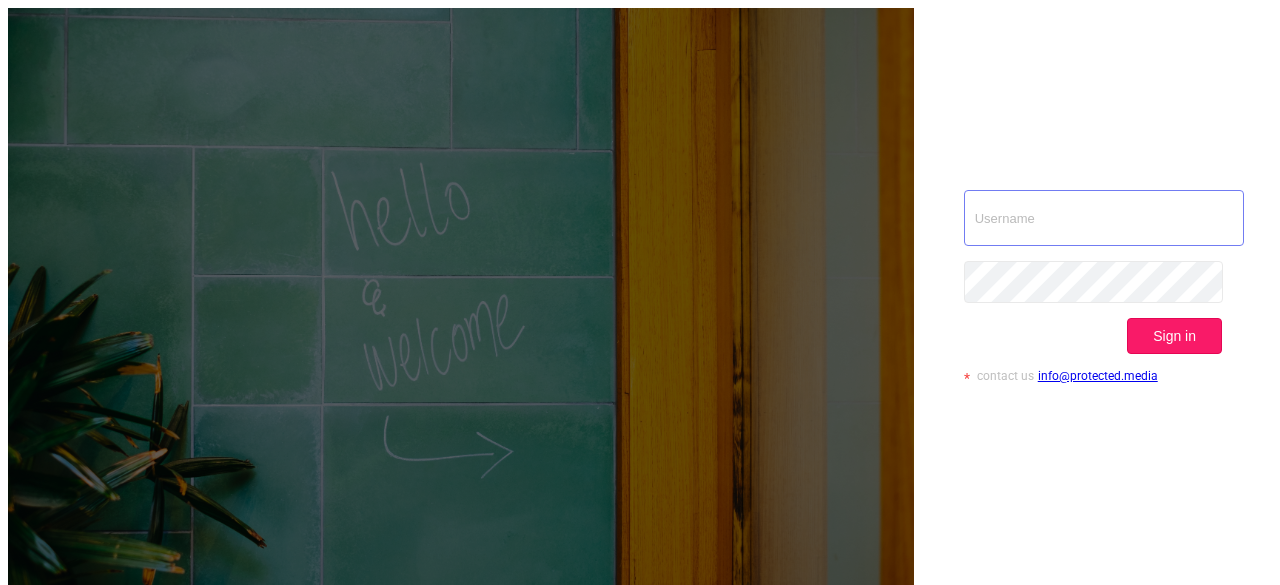 type on "[EMAIL]" 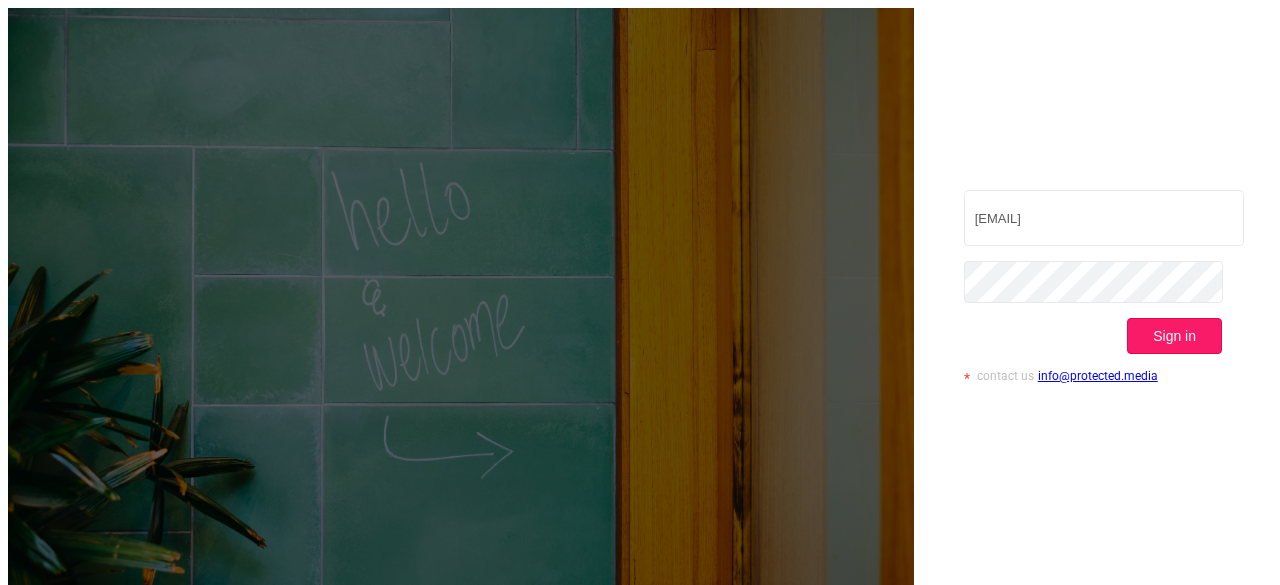 click on "Sign in" at bounding box center (1174, 336) 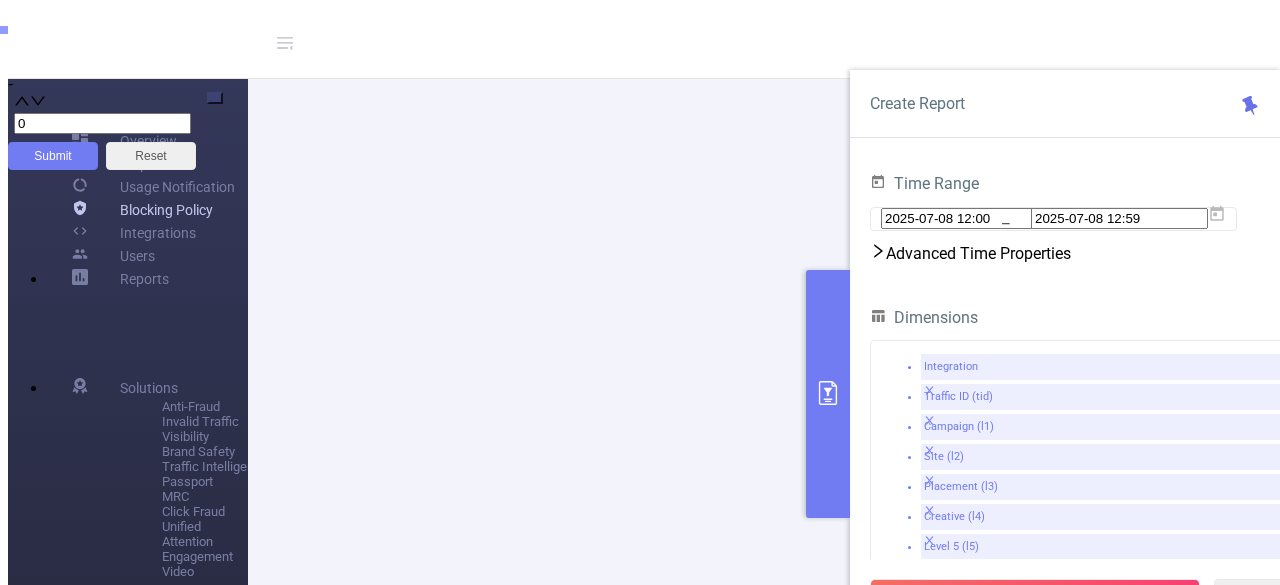 click on "Blocking Policy" at bounding box center [142, 209] 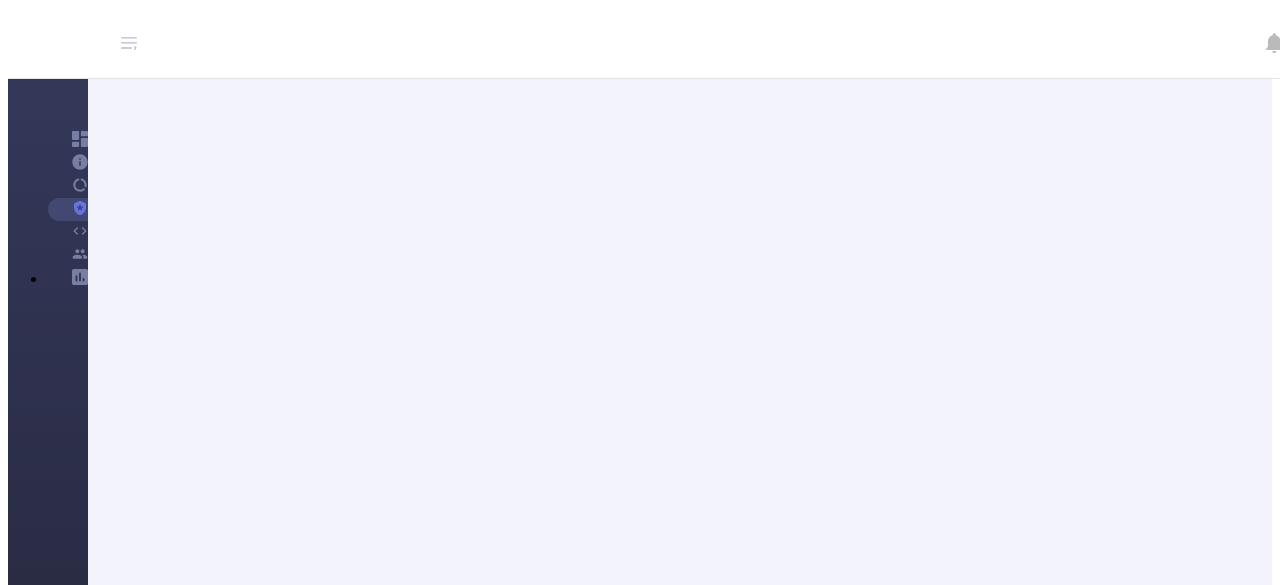 scroll, scrollTop: 116, scrollLeft: 0, axis: vertical 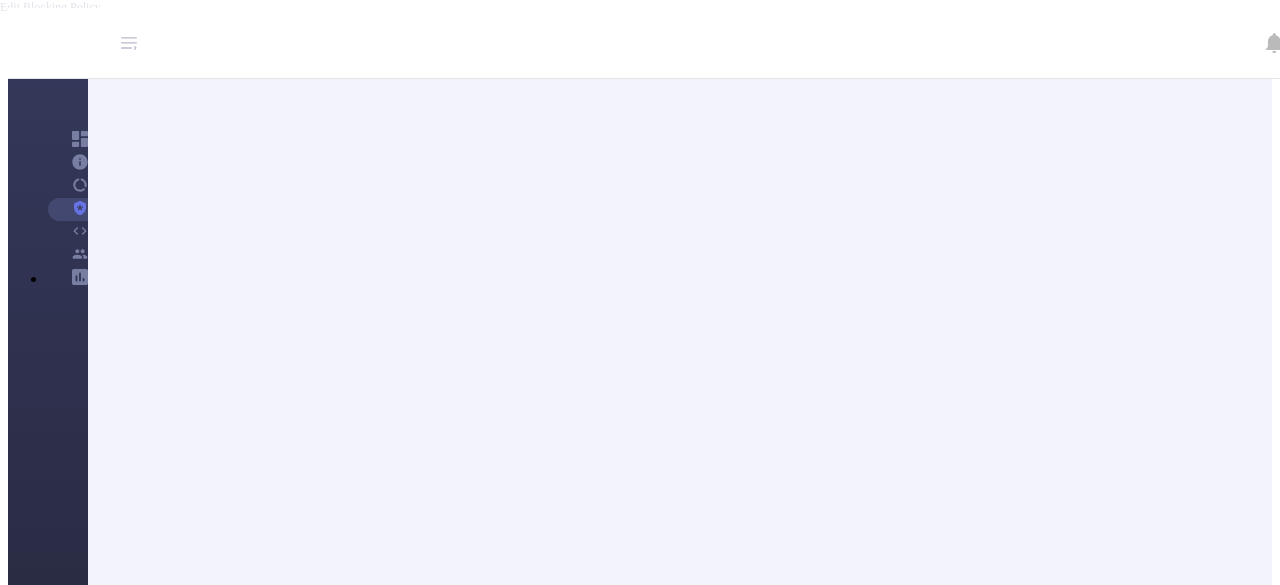 click at bounding box center [991, 935] 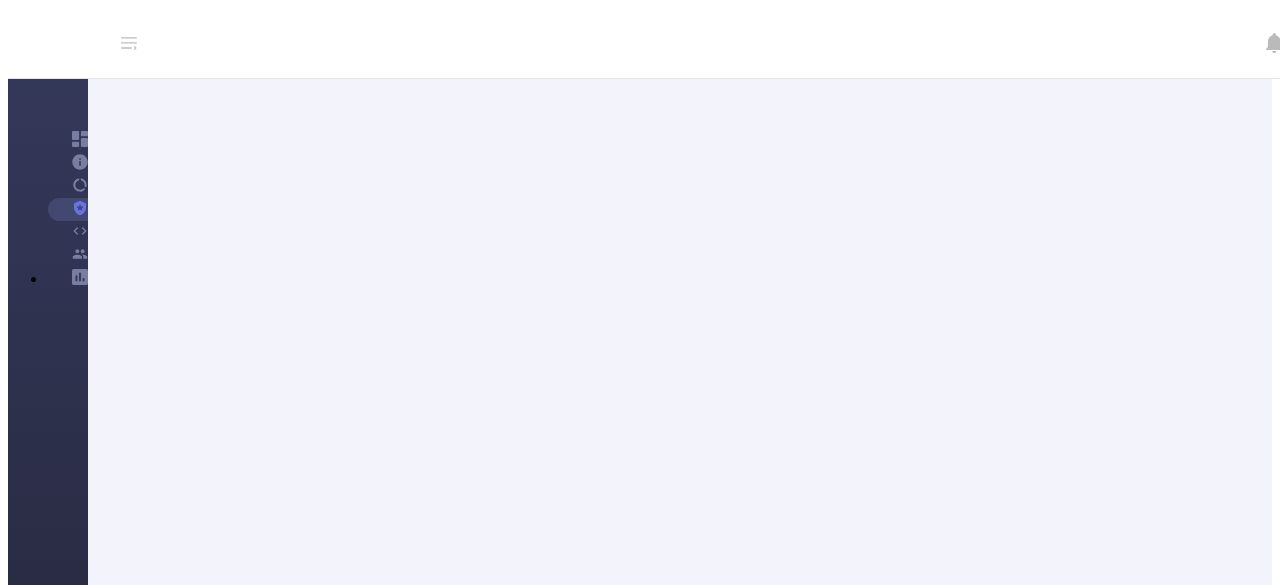 click on "Back" at bounding box center (106, 736) 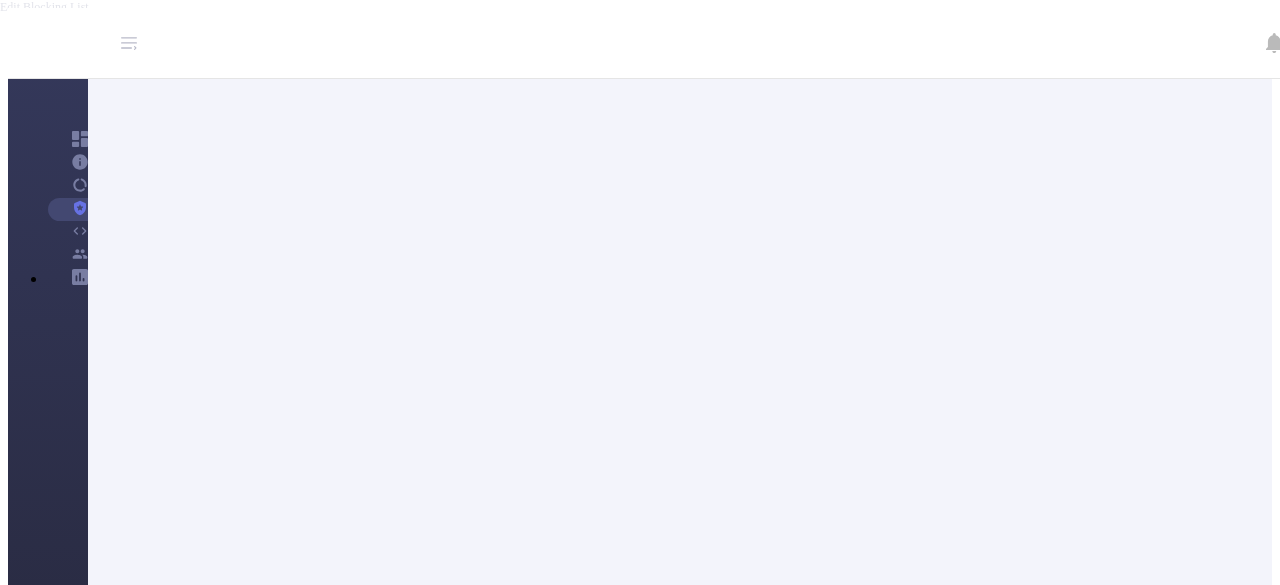 click at bounding box center [983, 890] 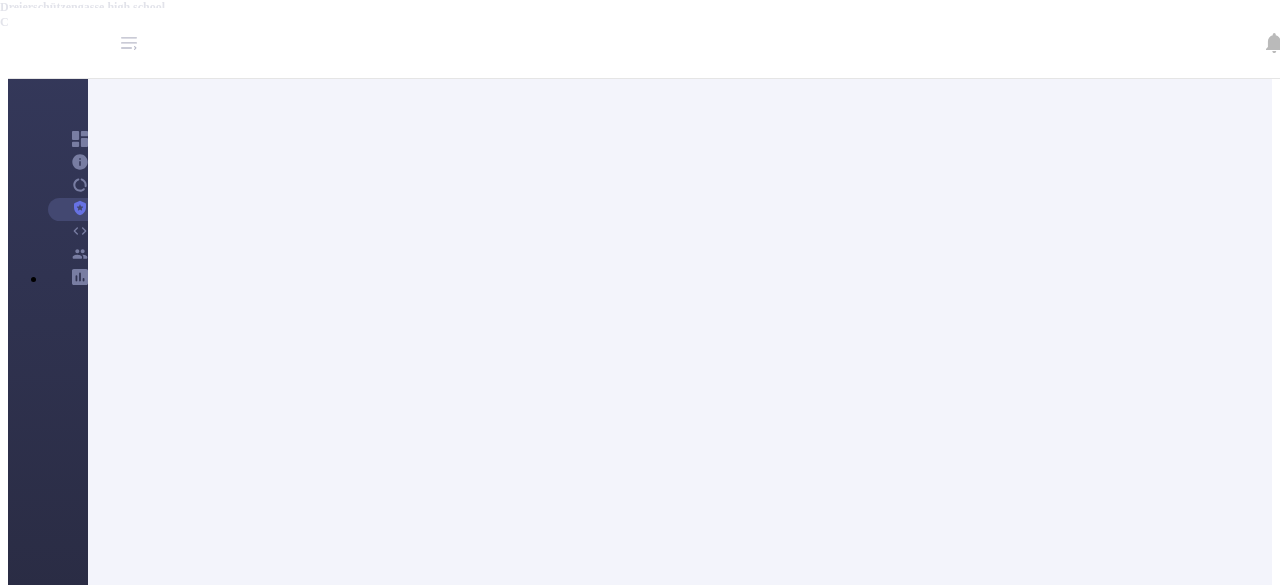 scroll, scrollTop: 676, scrollLeft: 0, axis: vertical 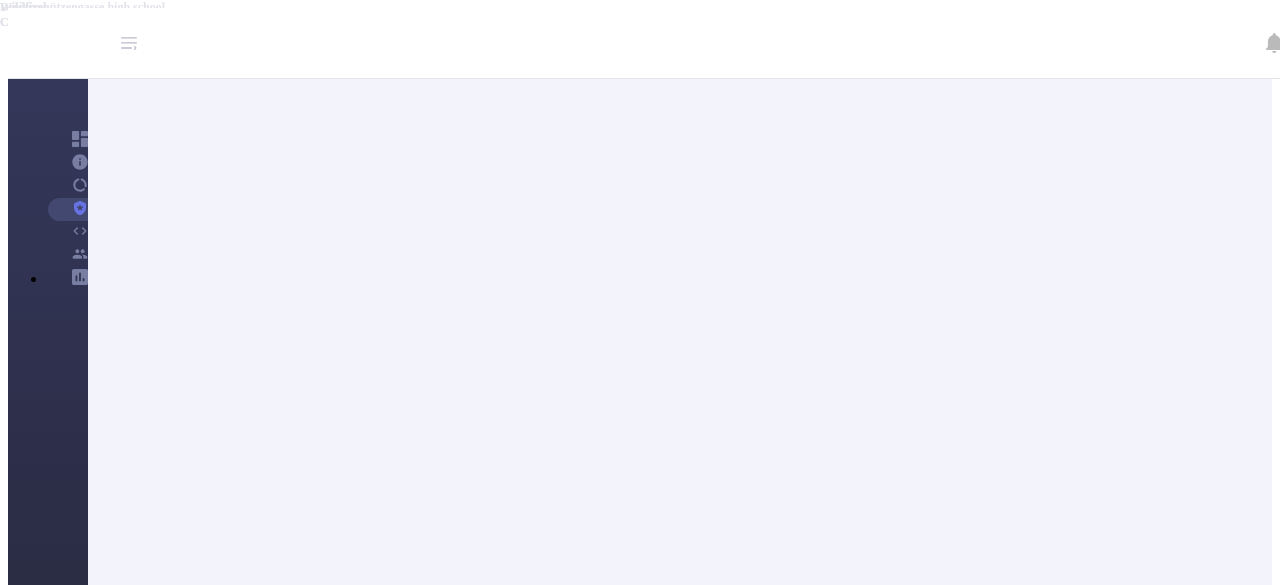 click on "Wildfire" at bounding box center (464, 914) 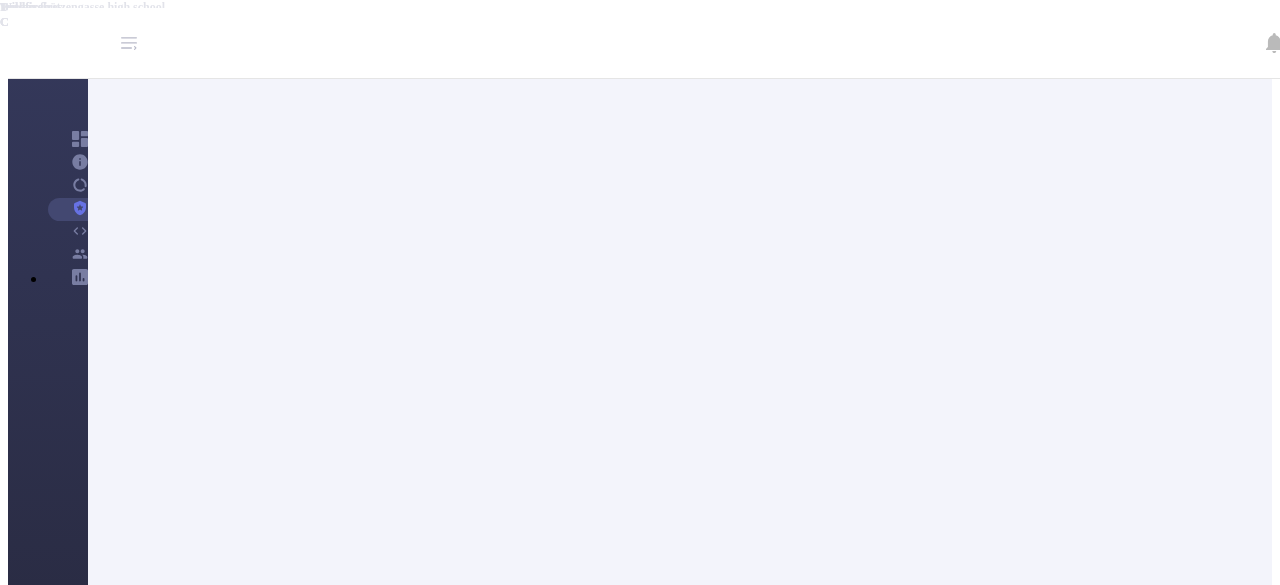 click on "Turkey fires" at bounding box center [360, 914] 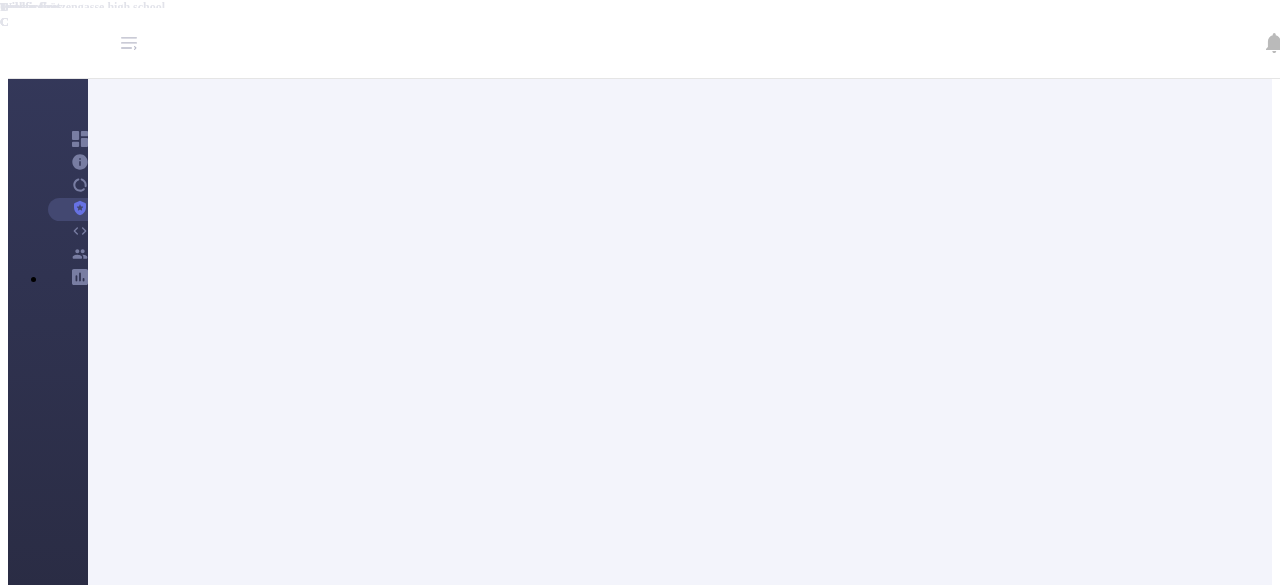 click on "Greece fires" at bounding box center (245, 914) 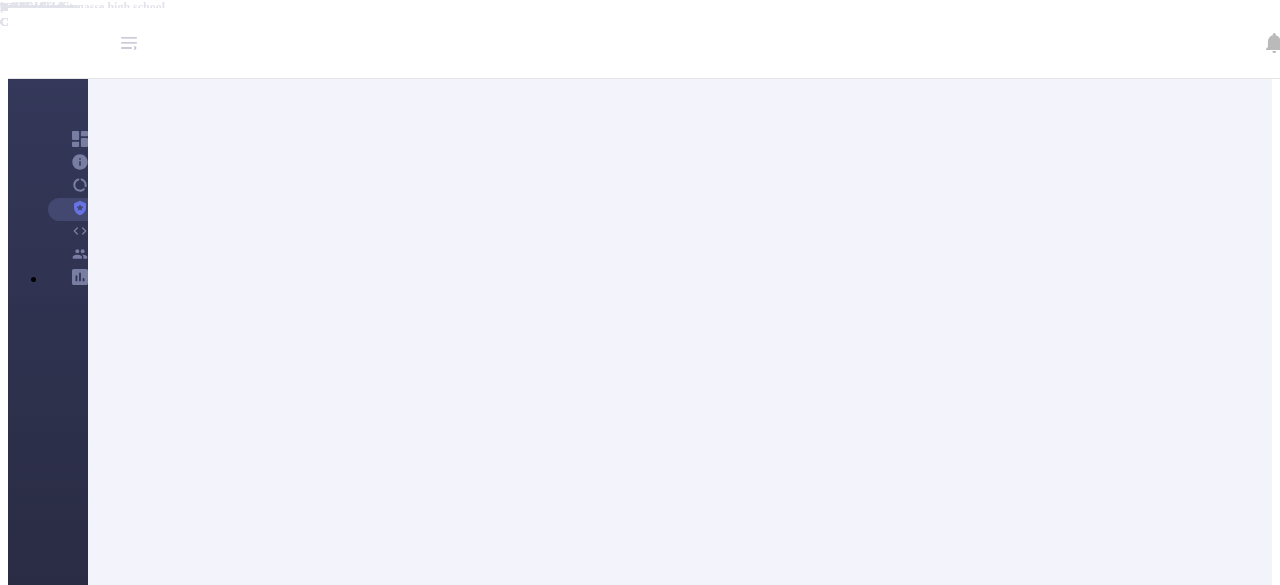 scroll, scrollTop: 590, scrollLeft: 0, axis: vertical 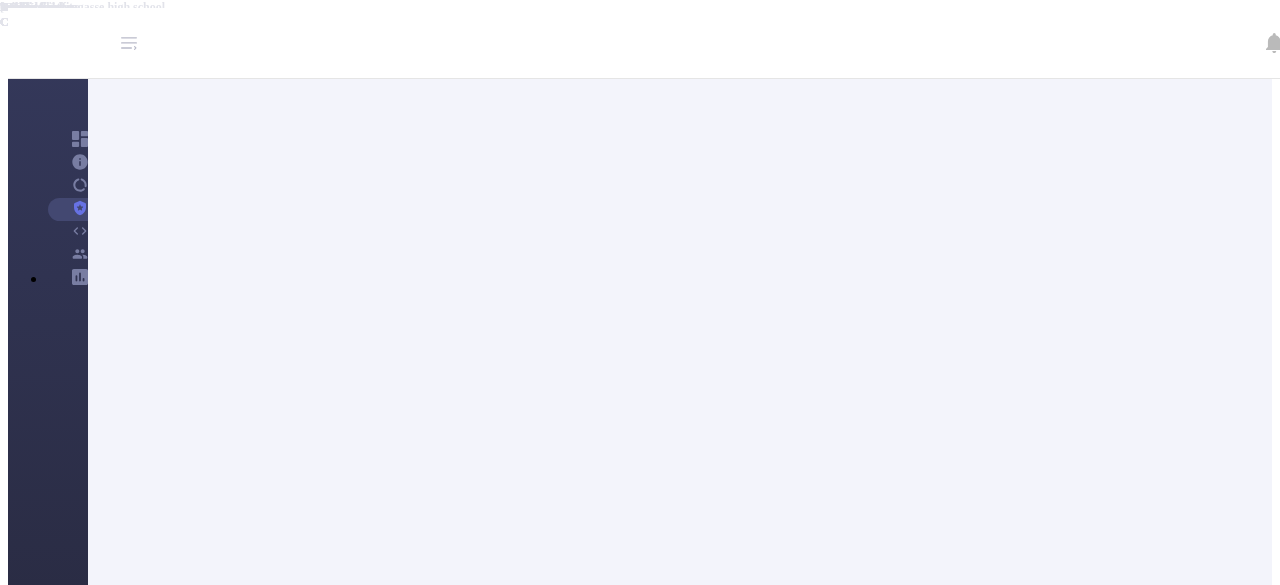 click on "fatality" at bounding box center (741, 842) 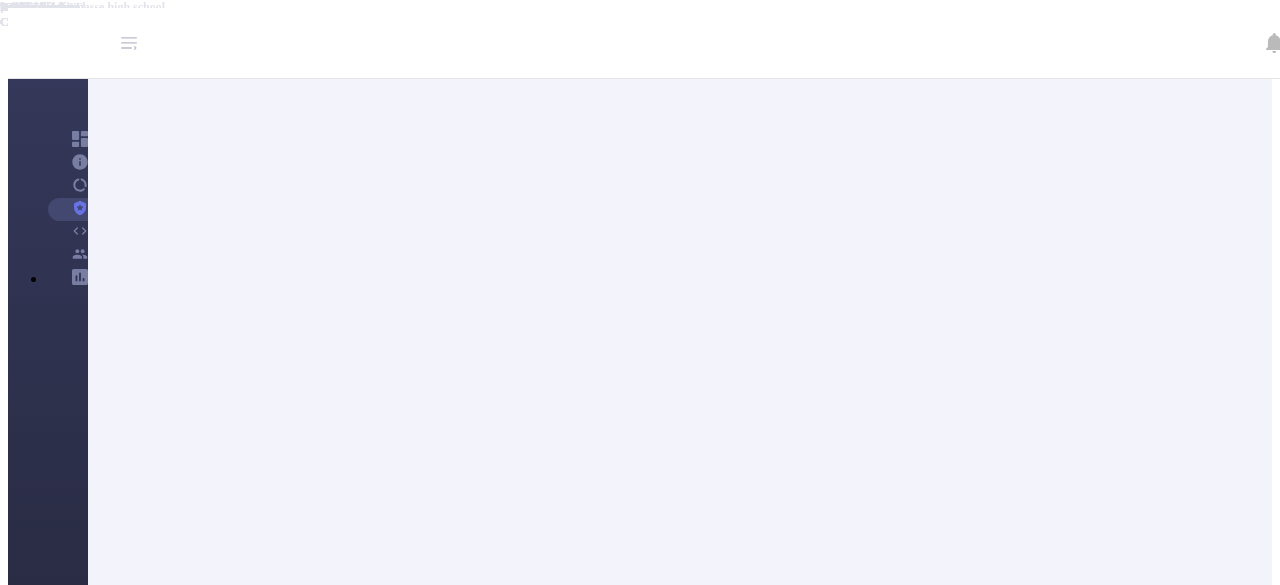 click on "Wildfire" at bounding box center (464, 914) 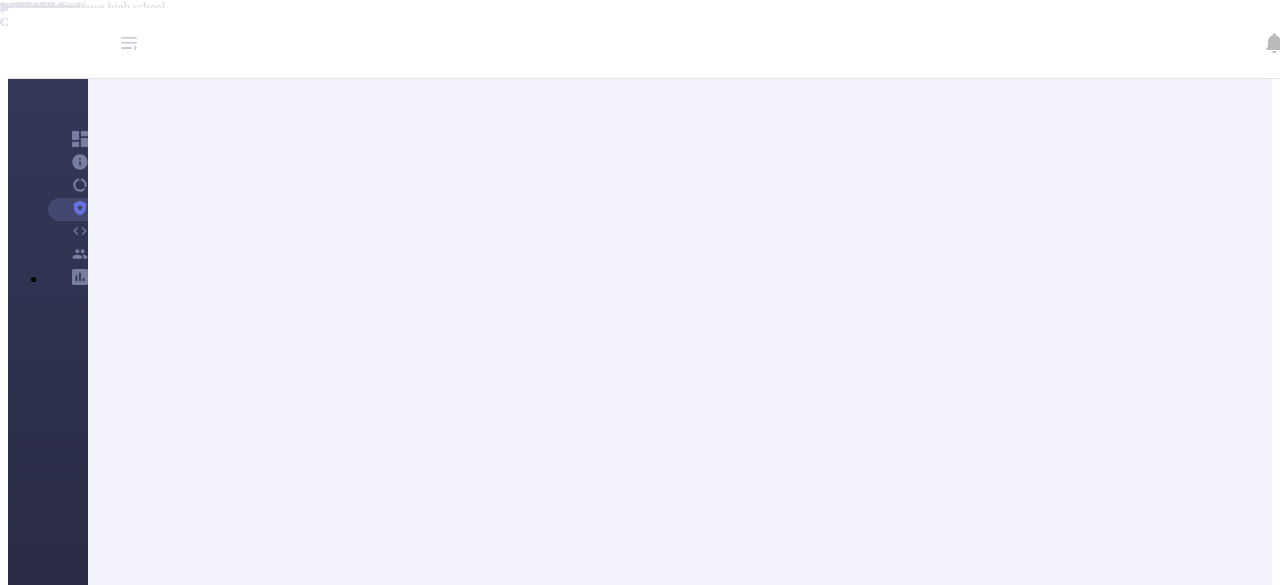 click on "Wildfire" at bounding box center [464, 914] 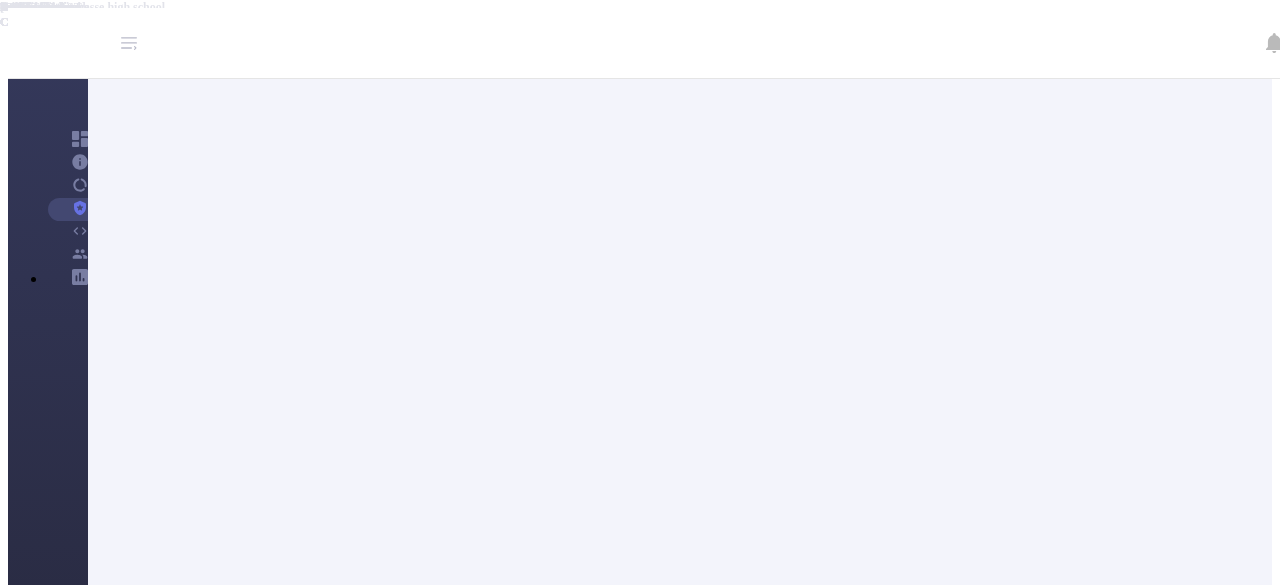 click on "fatality" at bounding box center (741, 842) 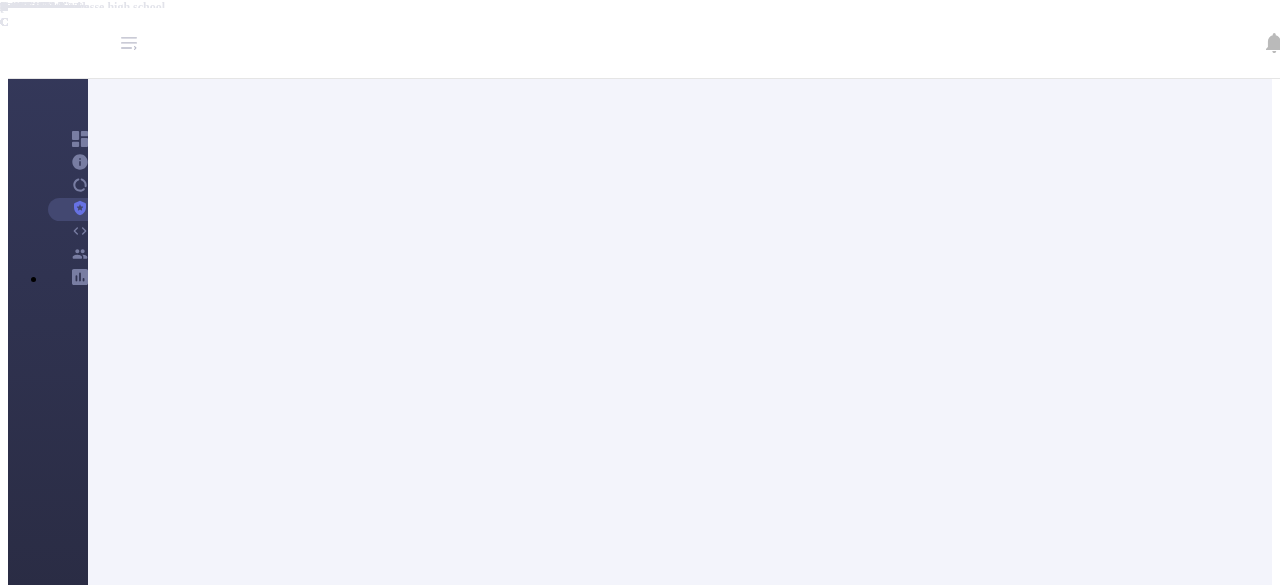 click on "Back" at bounding box center (106, 852) 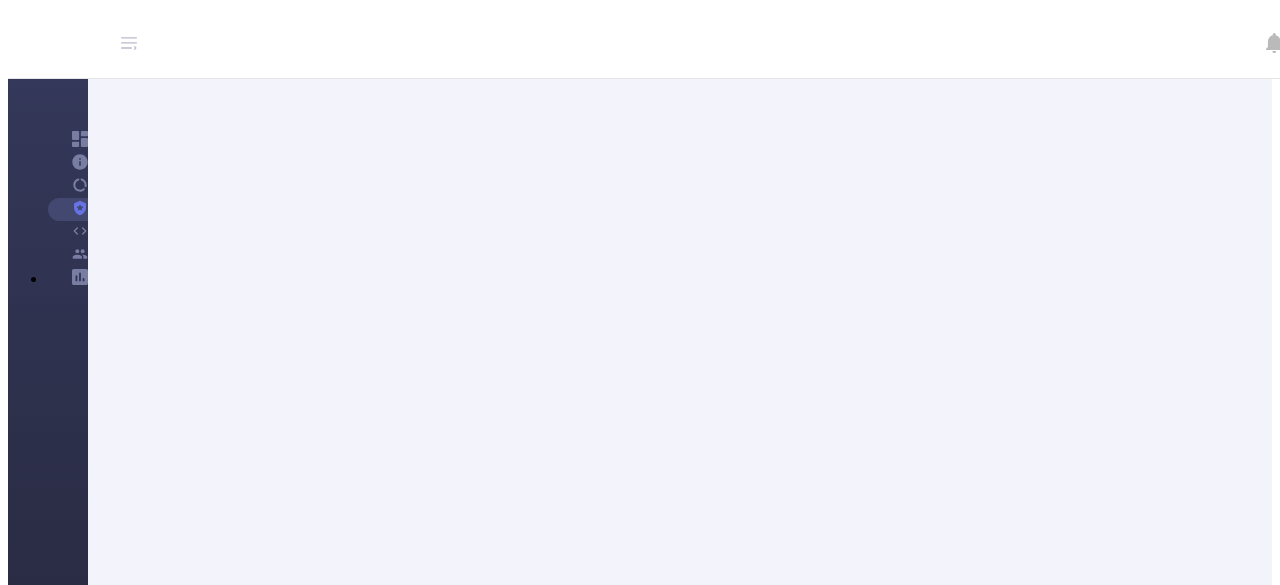 click on "Blocking Policies" at bounding box center (510, 852) 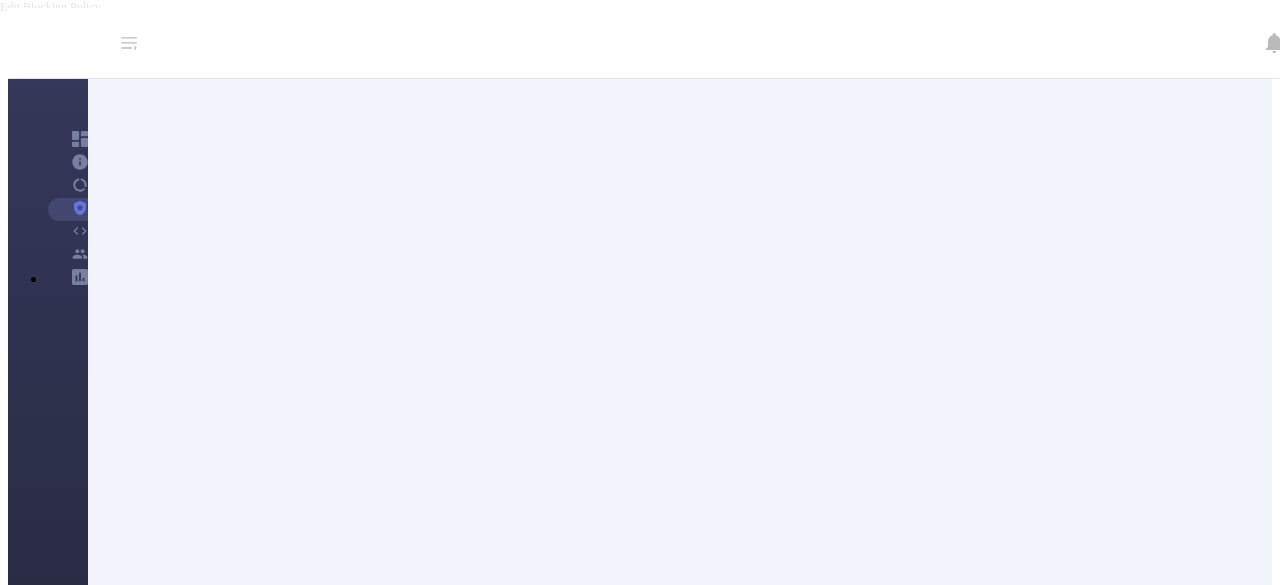 click at bounding box center (991, 987) 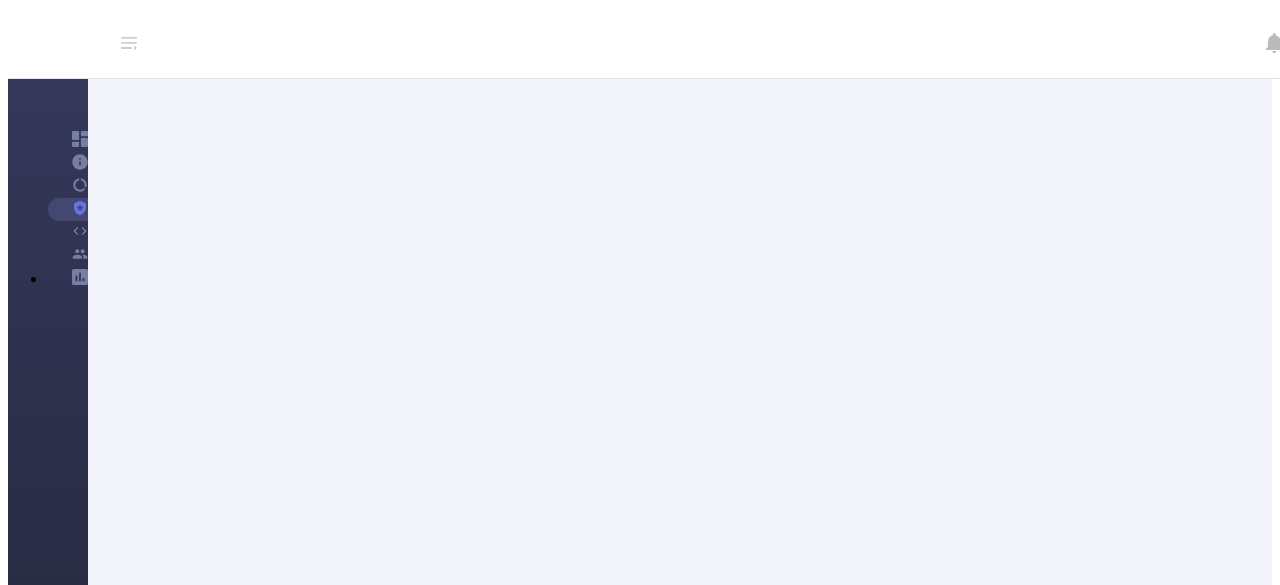scroll, scrollTop: 368, scrollLeft: 0, axis: vertical 